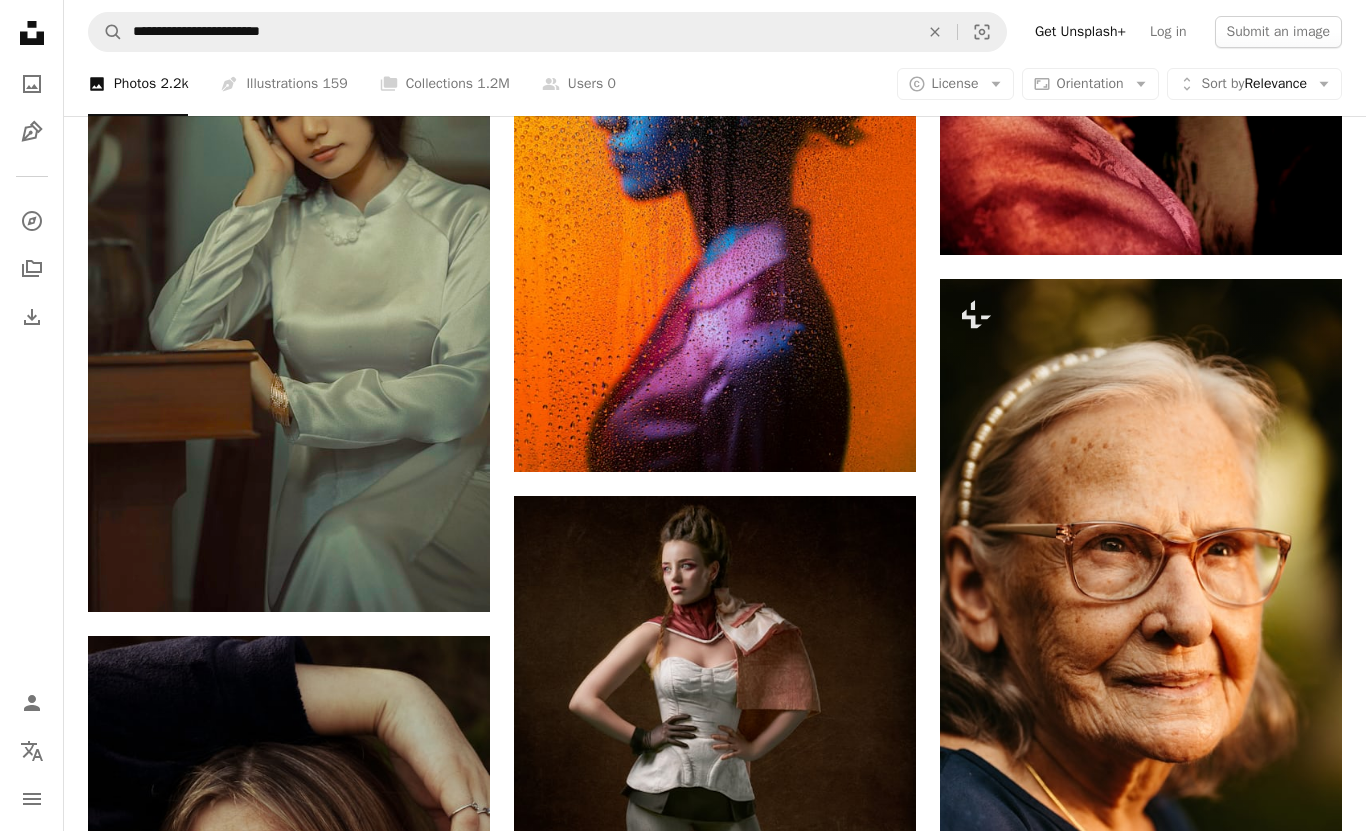 scroll, scrollTop: 54052, scrollLeft: 0, axis: vertical 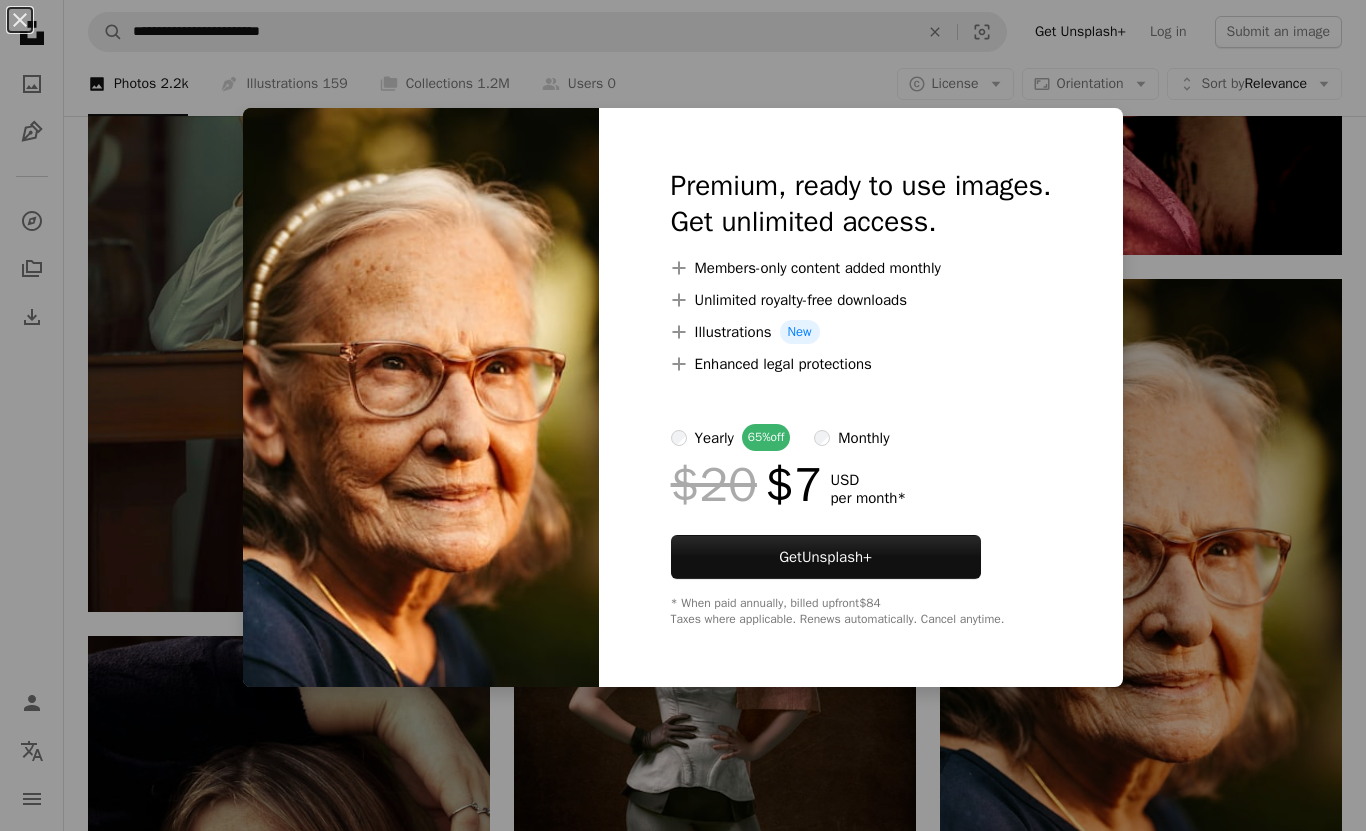 click on "An X shape Premium, ready to use images. Get unlimited access. A plus sign Members-only content added monthly A plus sign Unlimited royalty-free downloads A plus sign Illustrations  New A plus sign Enhanced legal protections yearly 65%  off monthly $20   $7 USD per month * Get  Unsplash+ * When paid annually, billed upfront  $84 Taxes where applicable. Renews automatically. Cancel anytime." at bounding box center (683, 415) 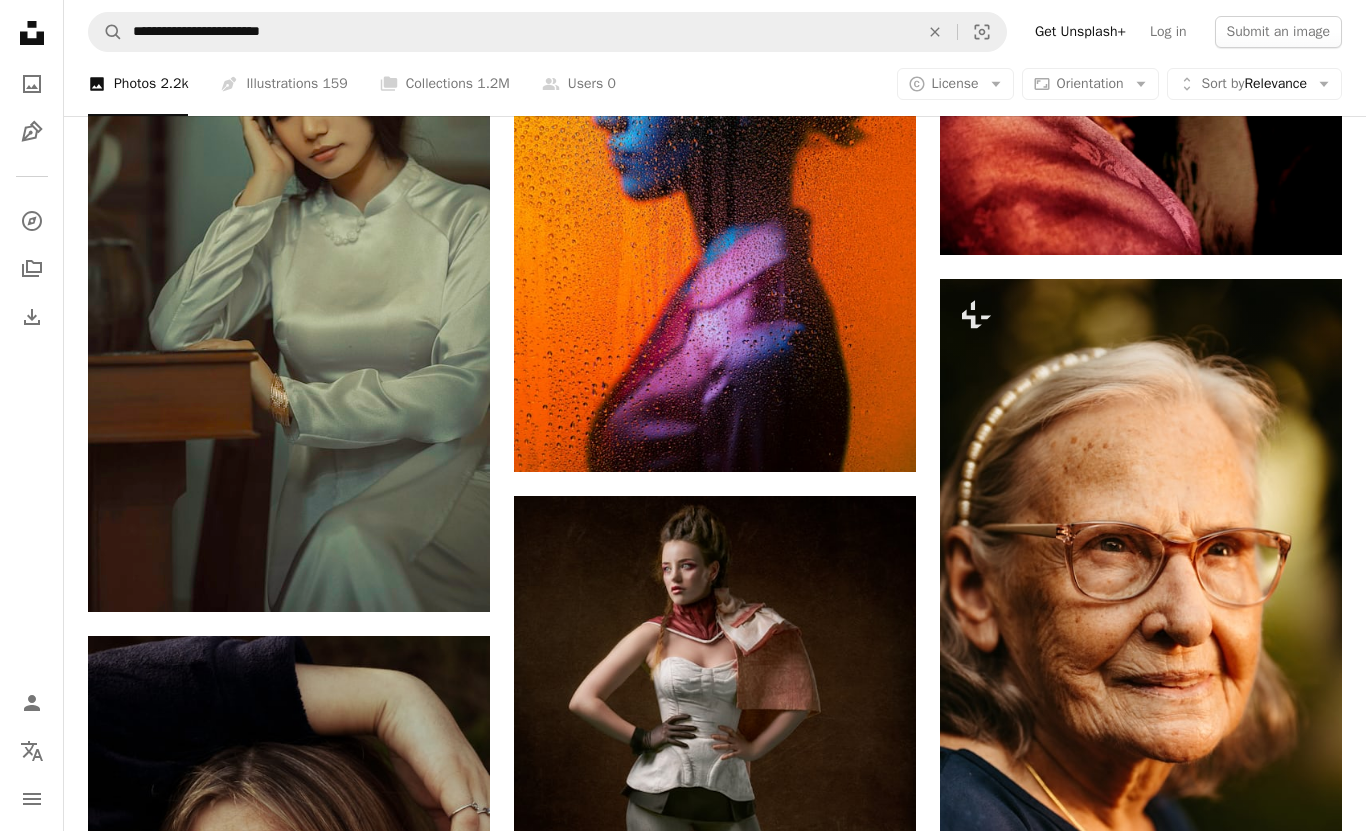 click at bounding box center (289, 937) 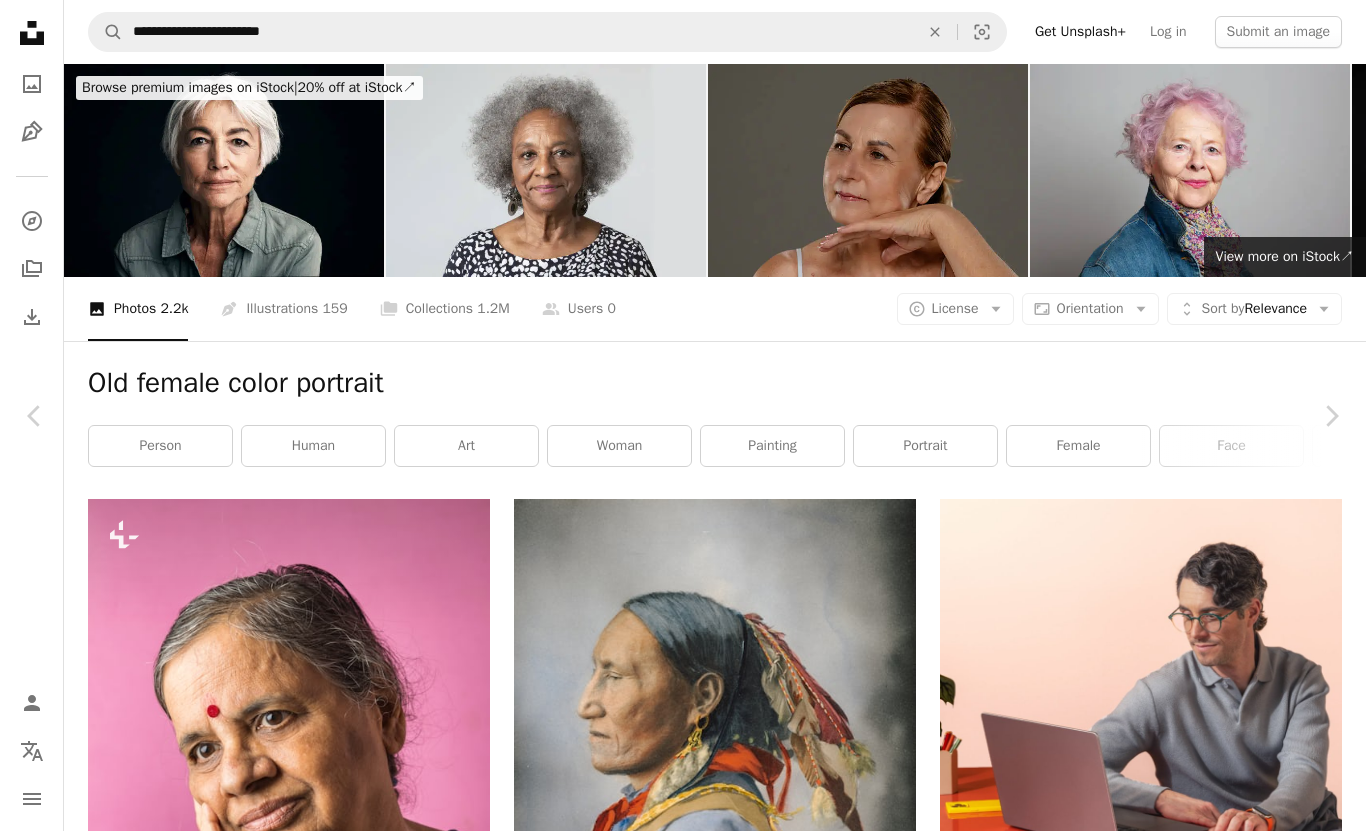 click on "Chevron right" at bounding box center [1331, 416] 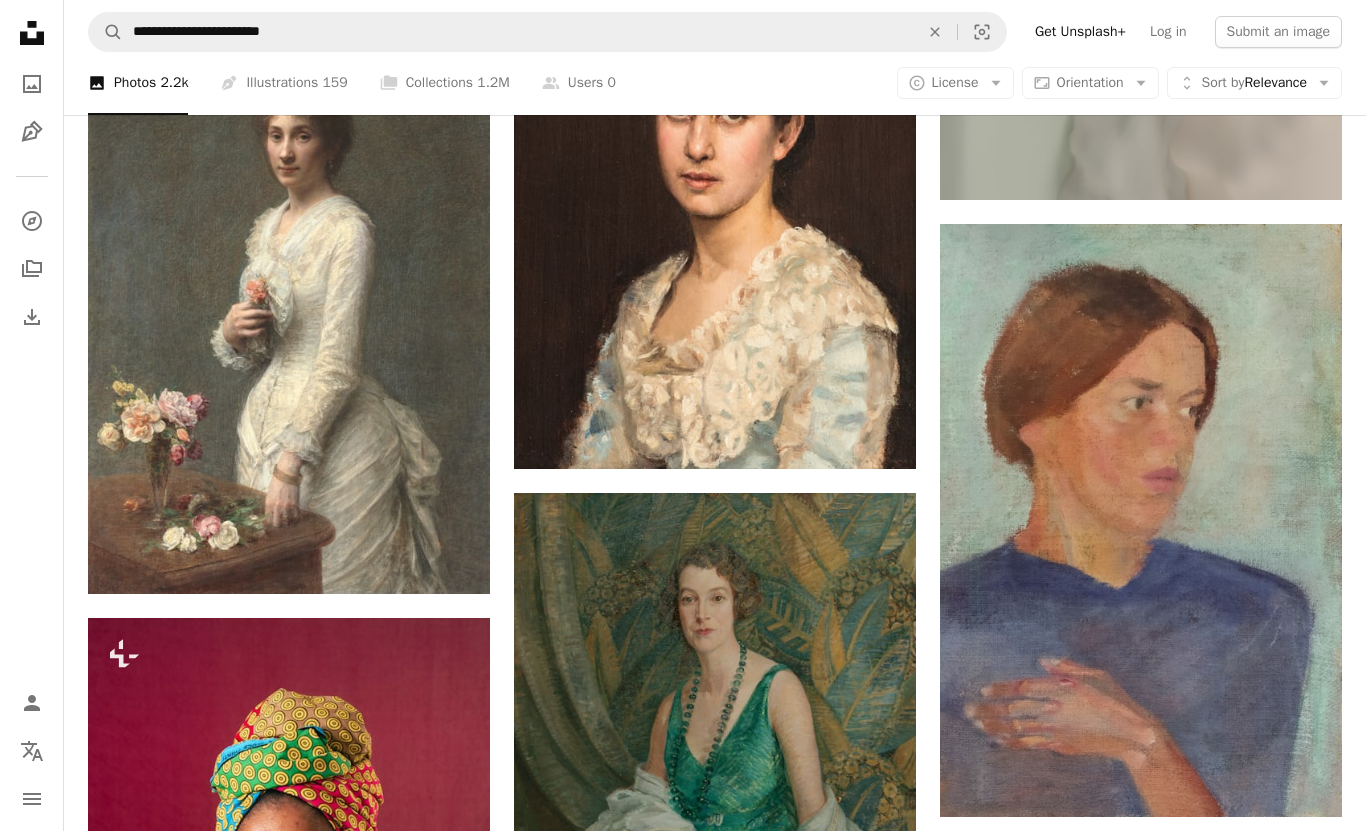 scroll, scrollTop: 84191, scrollLeft: 0, axis: vertical 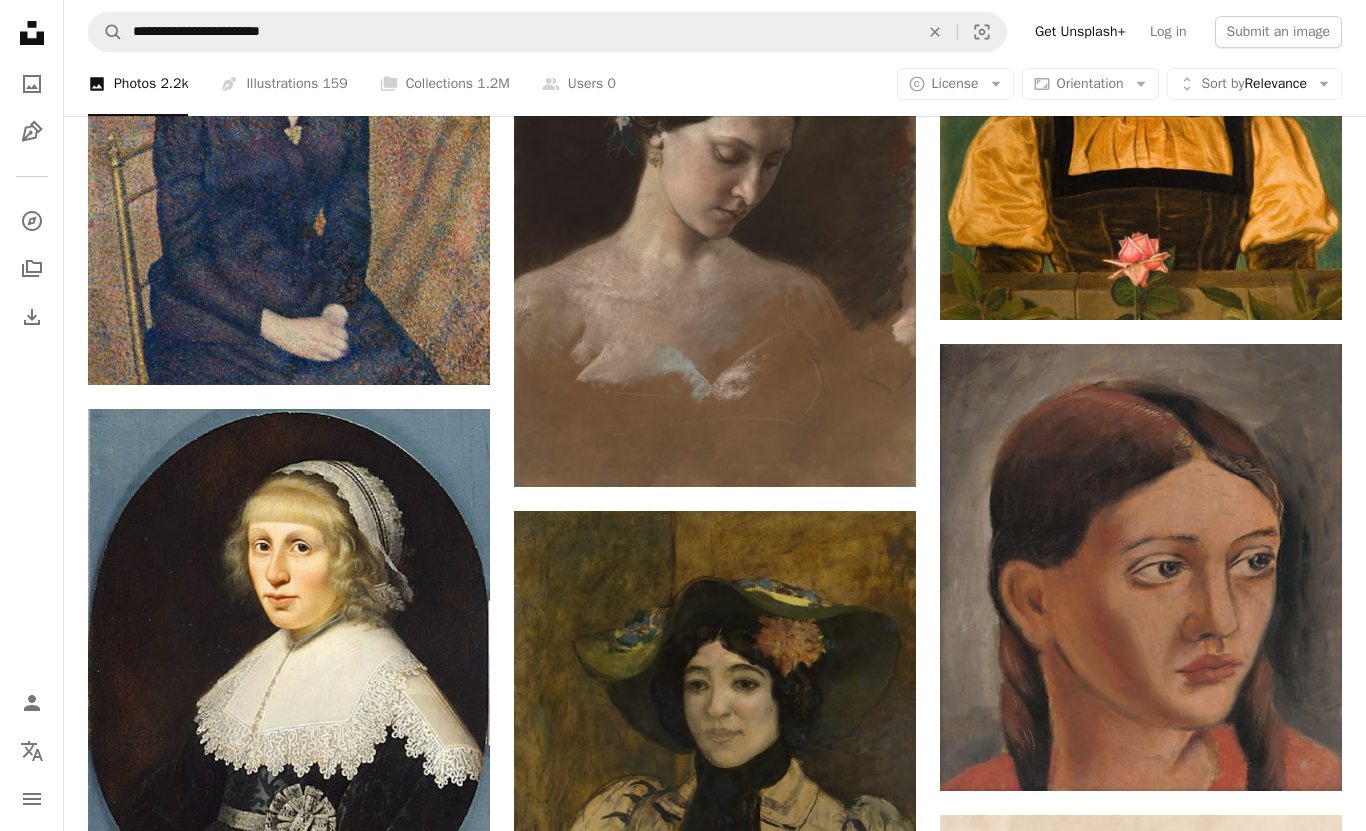 click 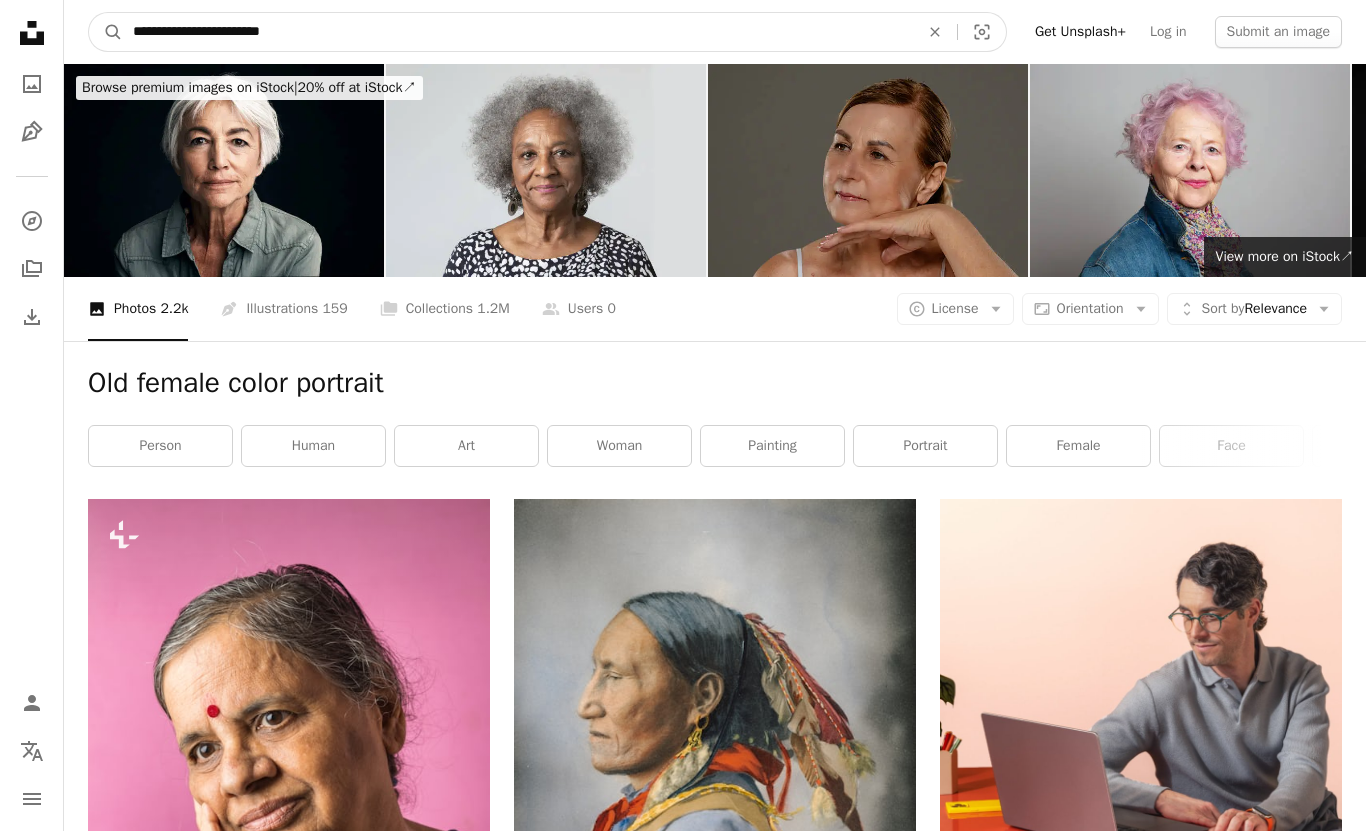 click on "**********" at bounding box center (518, 32) 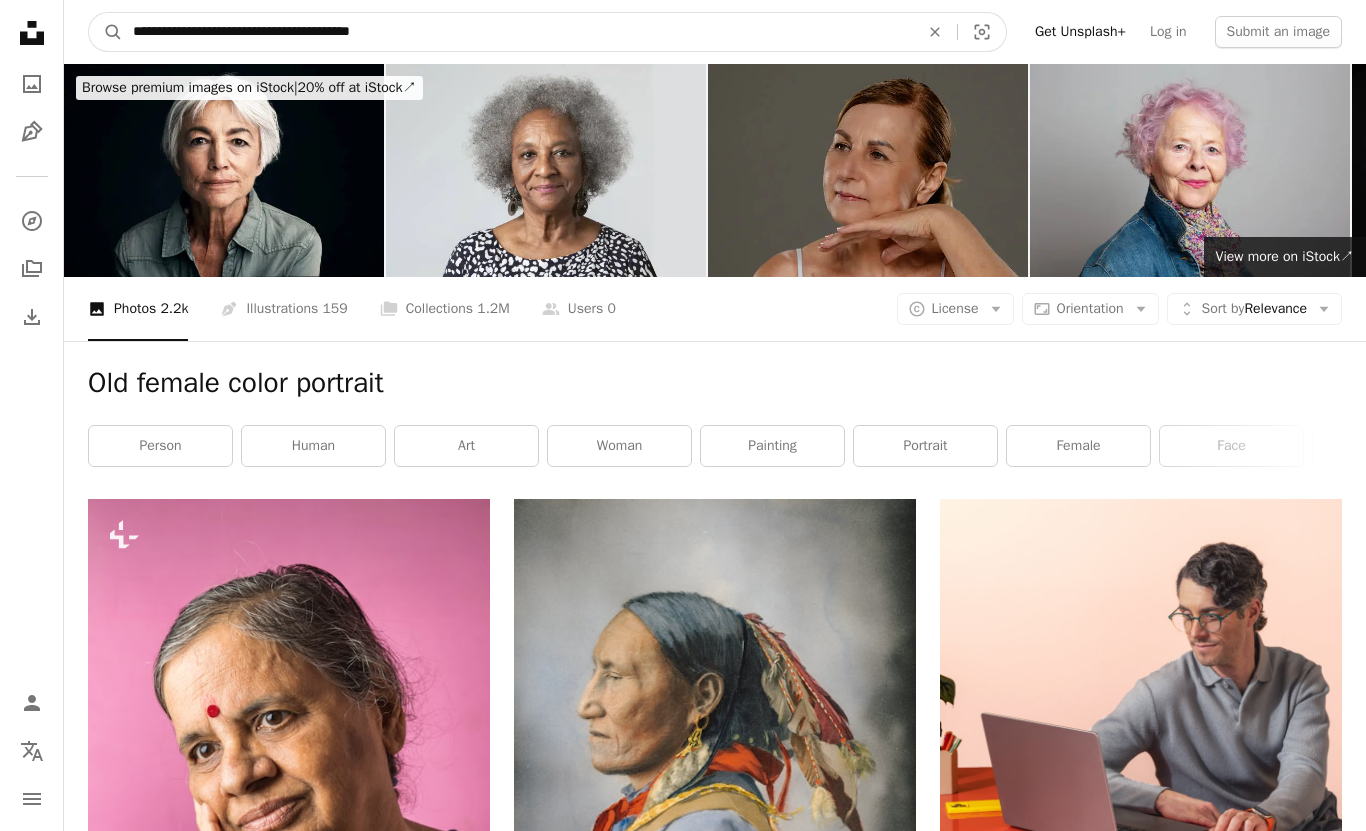 click on "**********" at bounding box center (518, 32) 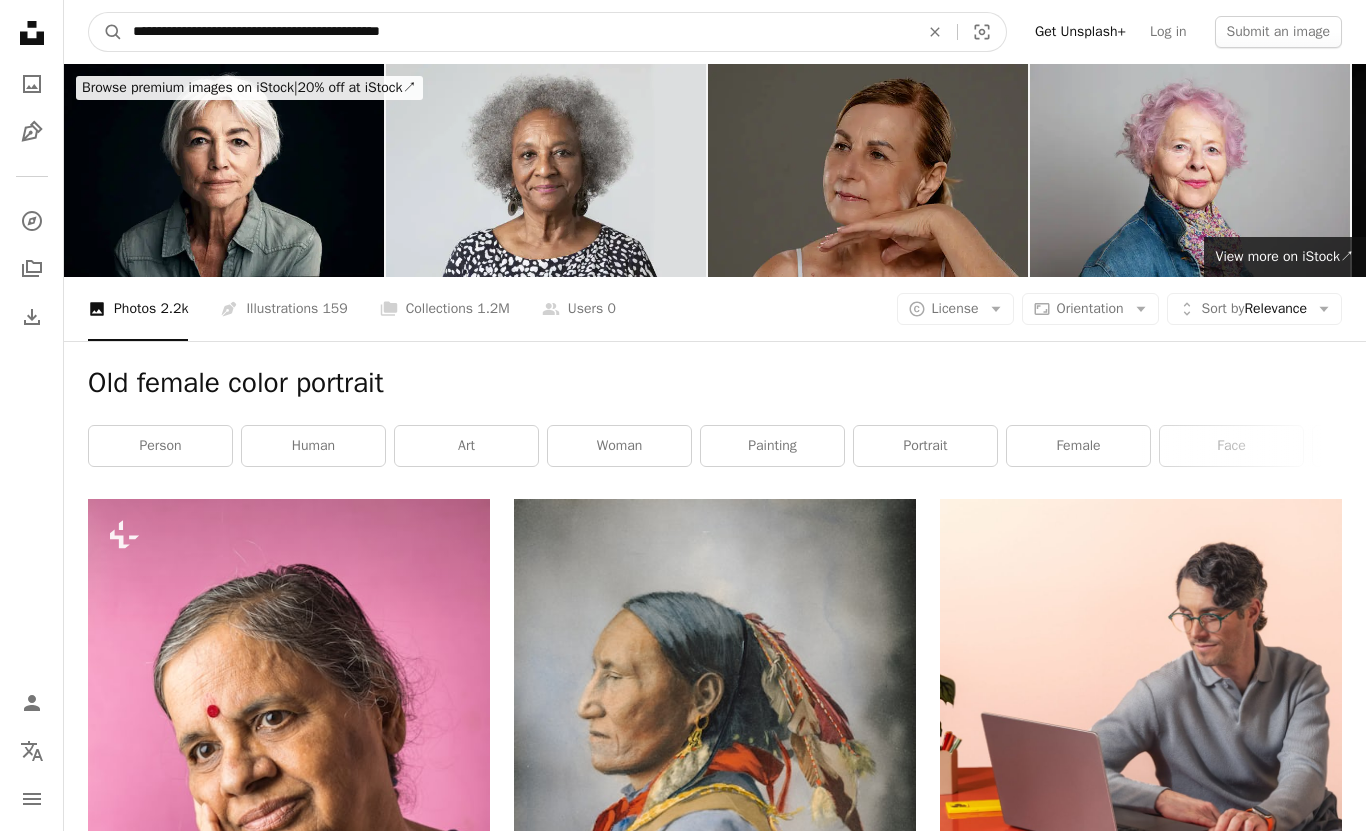 click on "**********" at bounding box center (518, 32) 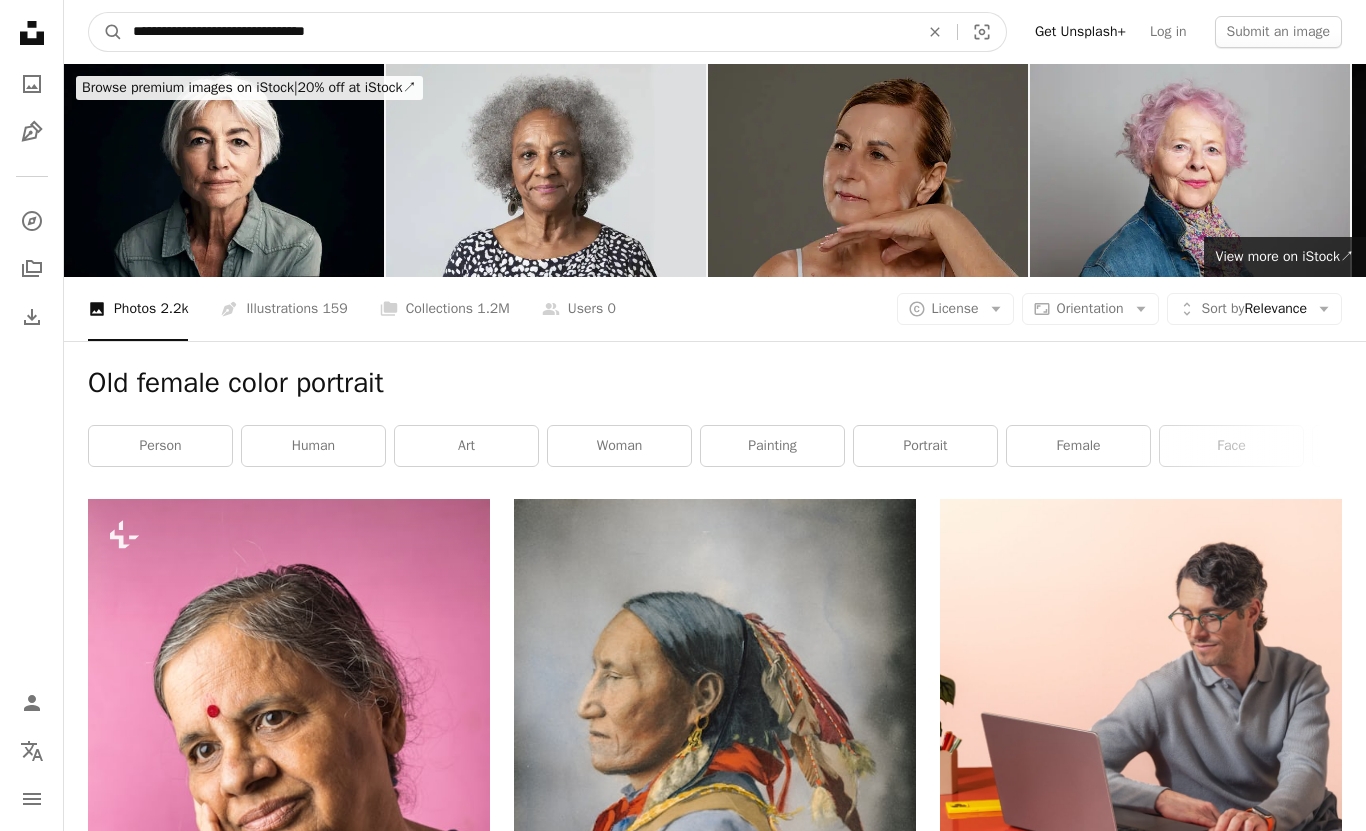 type on "**********" 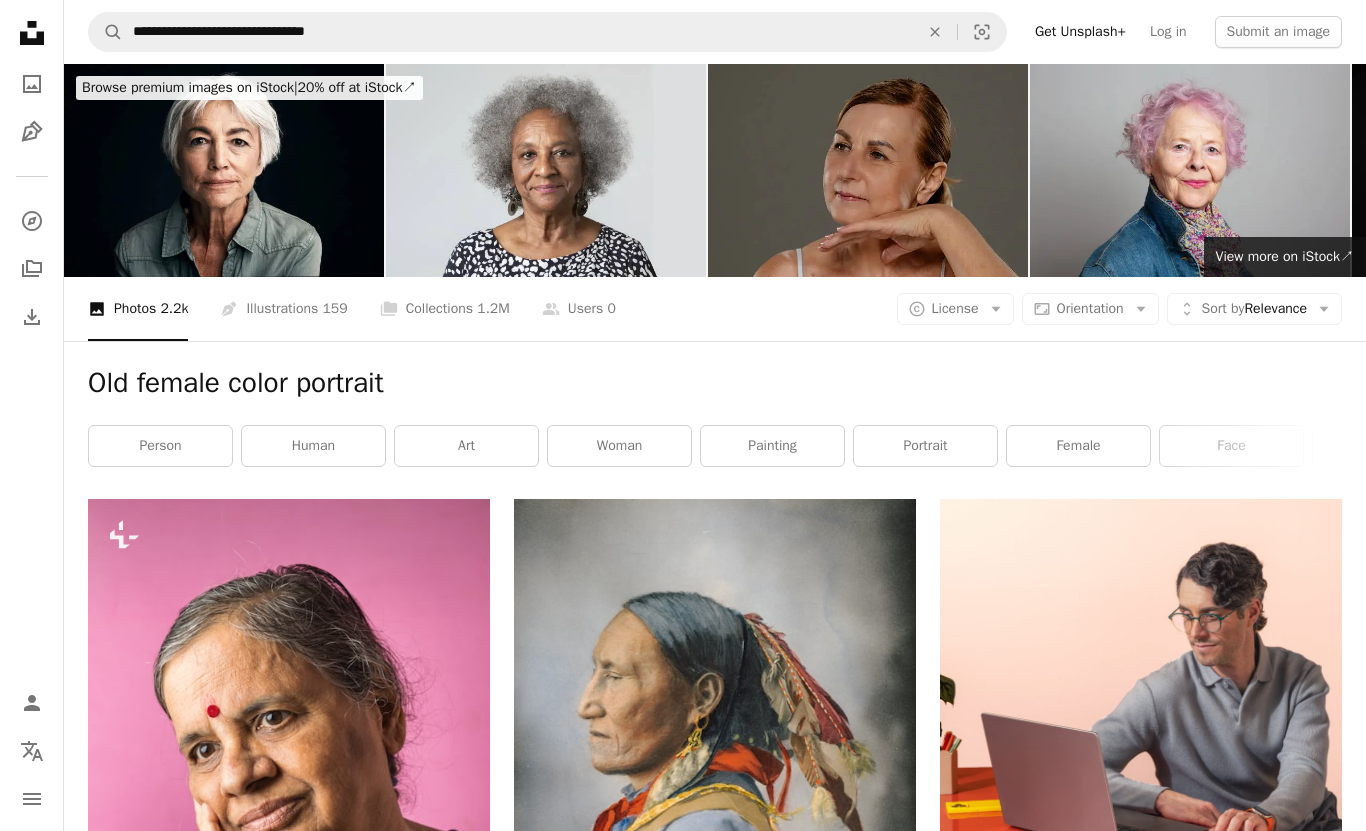 click on "Old female color portrait" at bounding box center [715, 383] 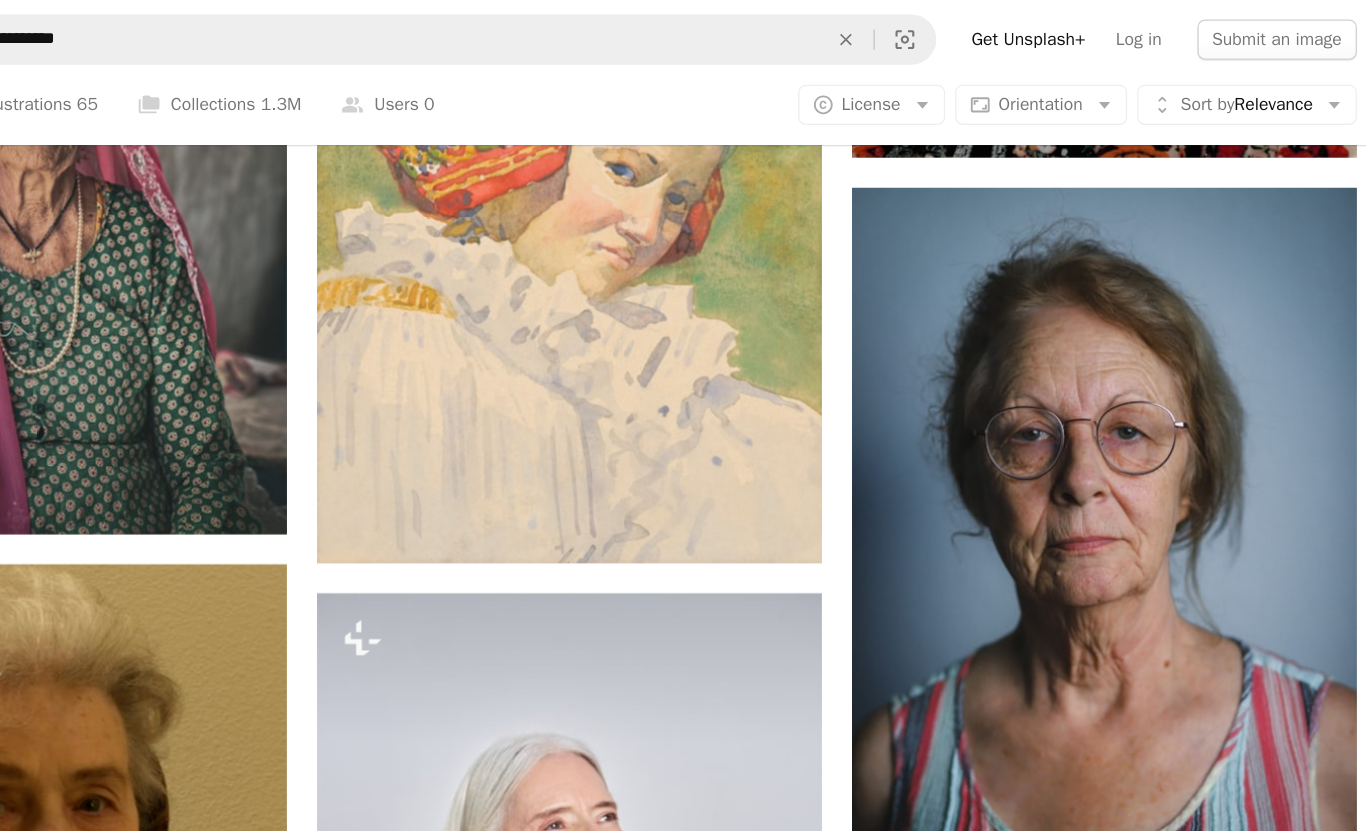 scroll, scrollTop: 75393, scrollLeft: 0, axis: vertical 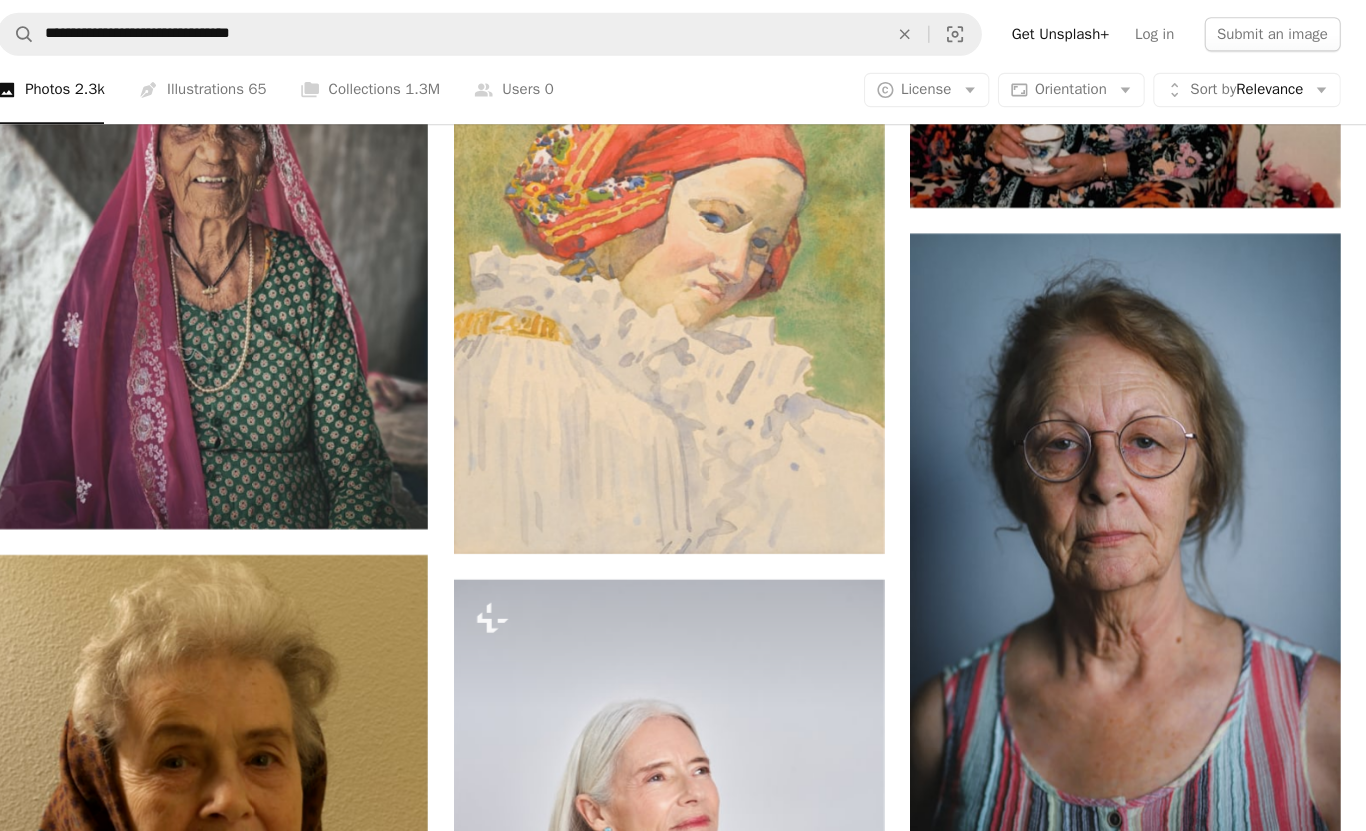click on "Arrow pointing down" 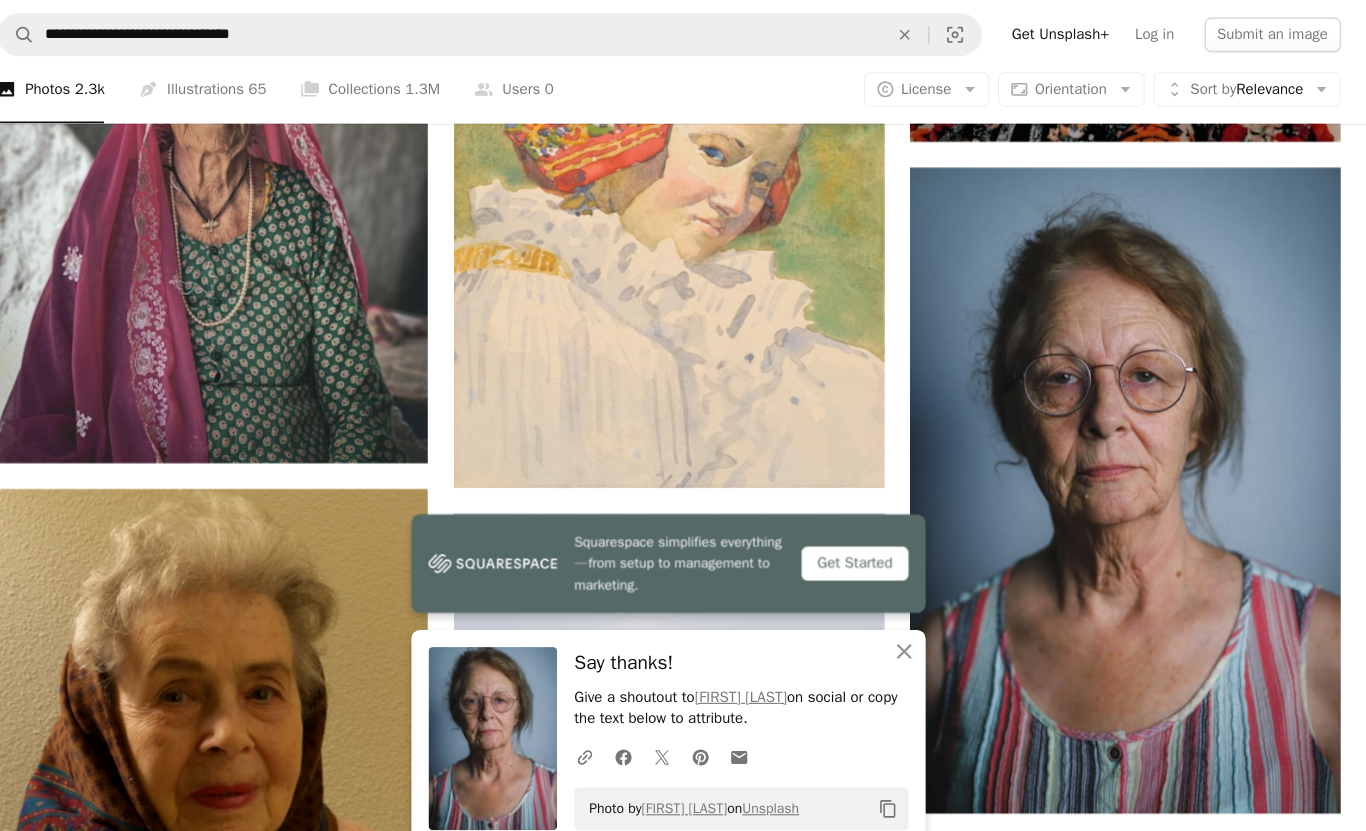 click 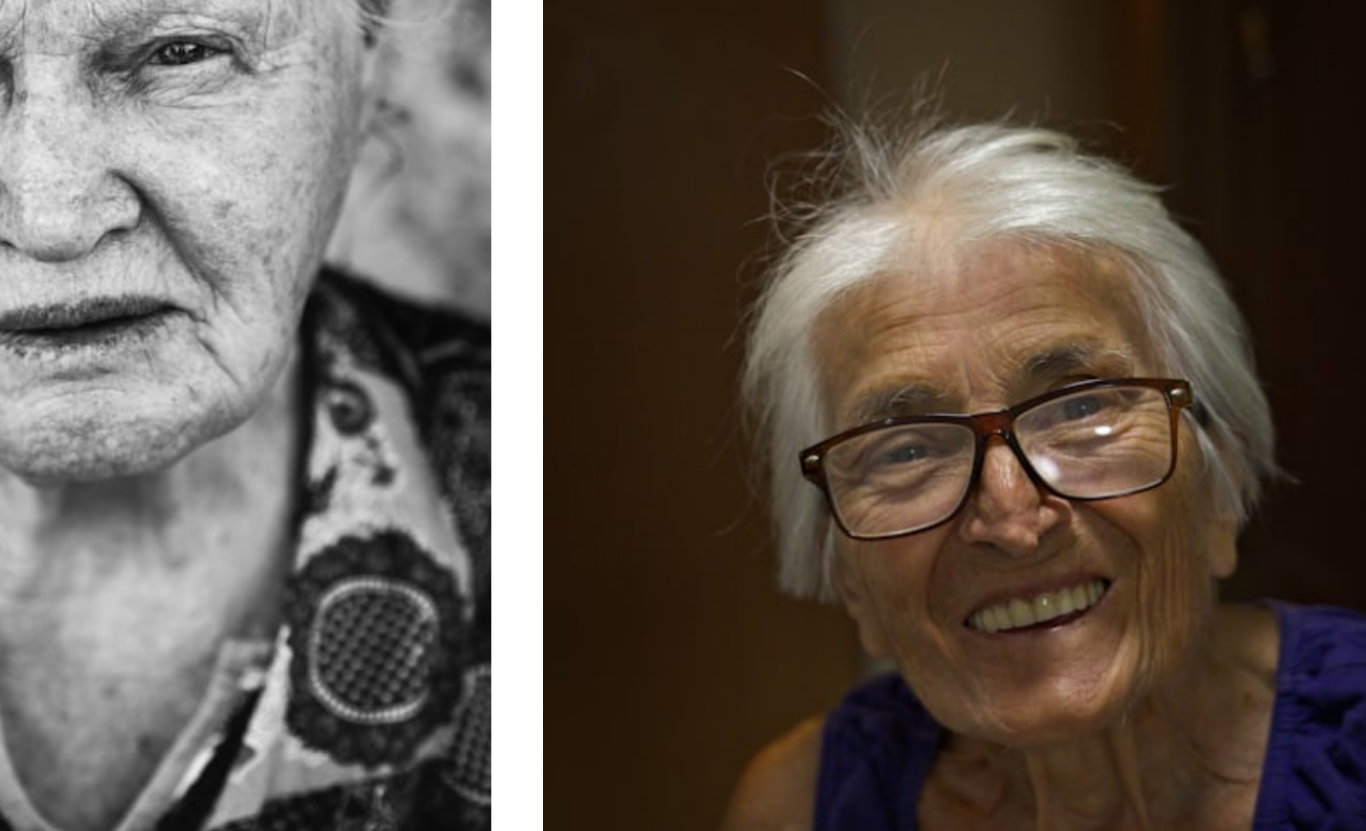 scroll, scrollTop: 78353, scrollLeft: 0, axis: vertical 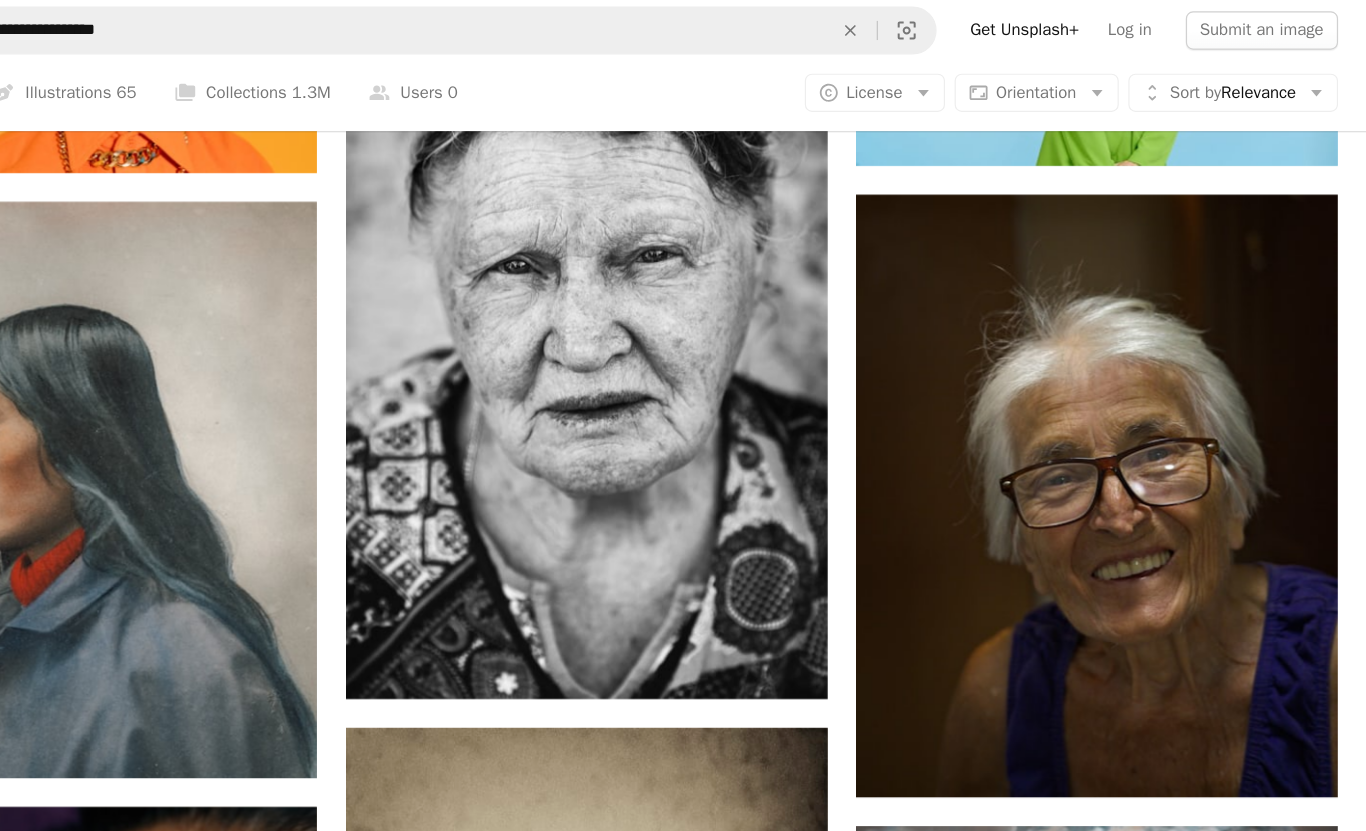 click on "Arrow pointing down" 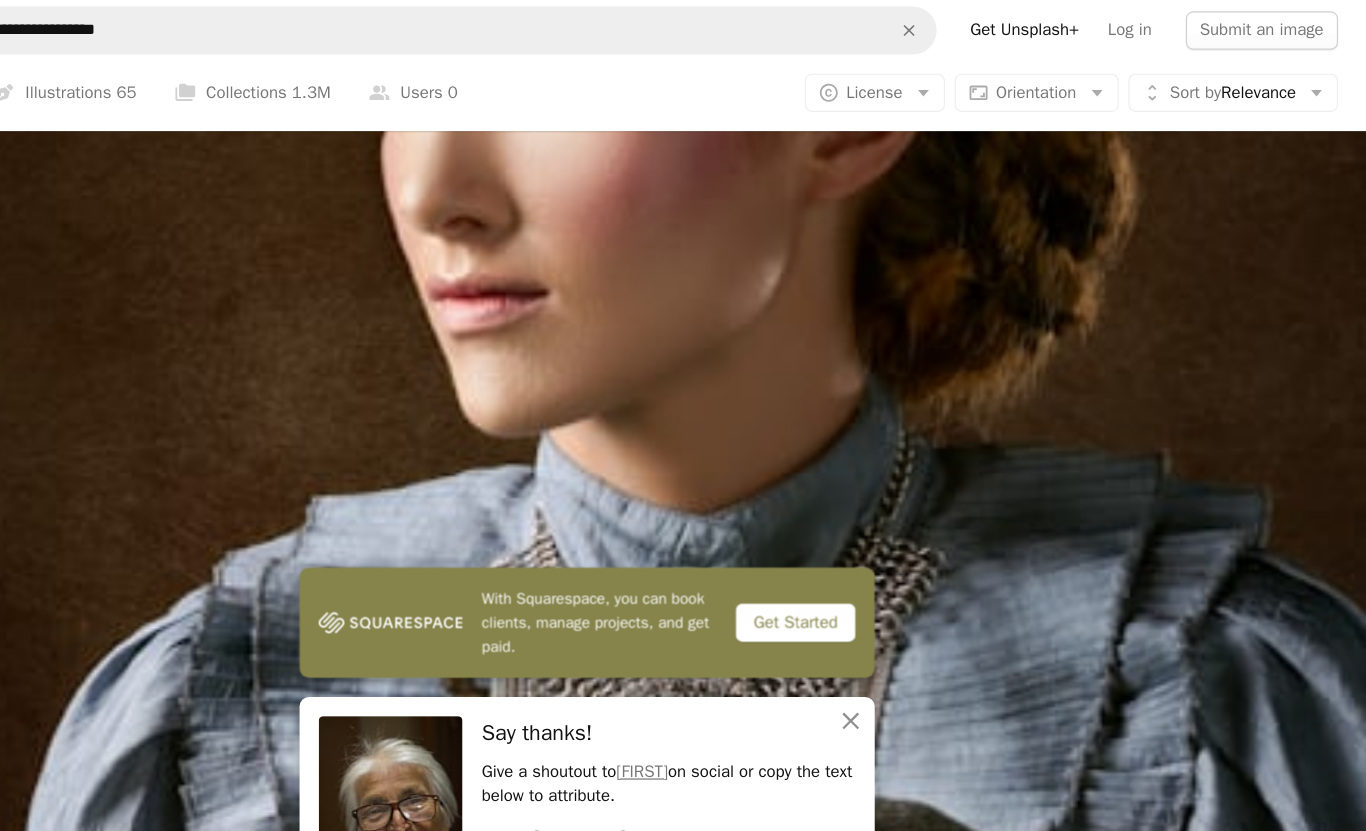 scroll, scrollTop: 78930, scrollLeft: 0, axis: vertical 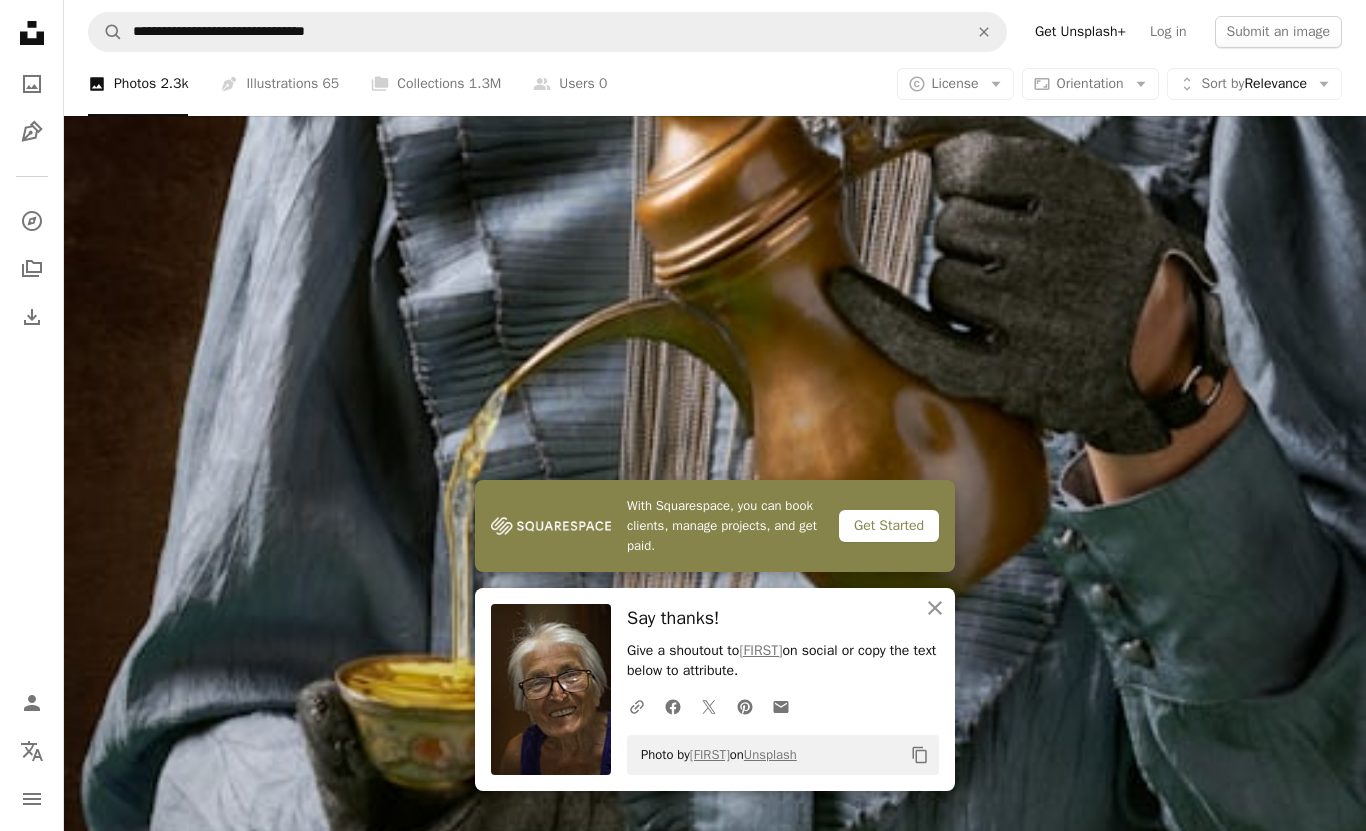 click on "Copy content" 